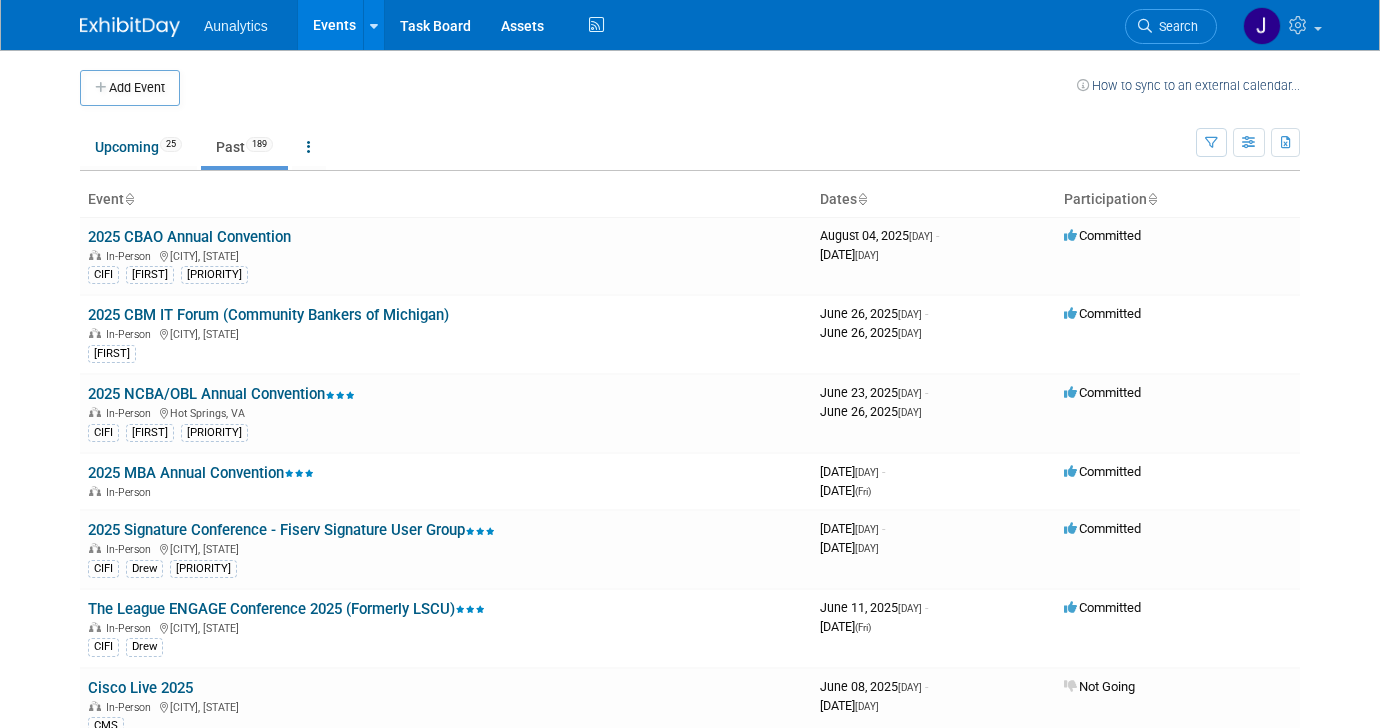 scroll, scrollTop: 0, scrollLeft: 0, axis: both 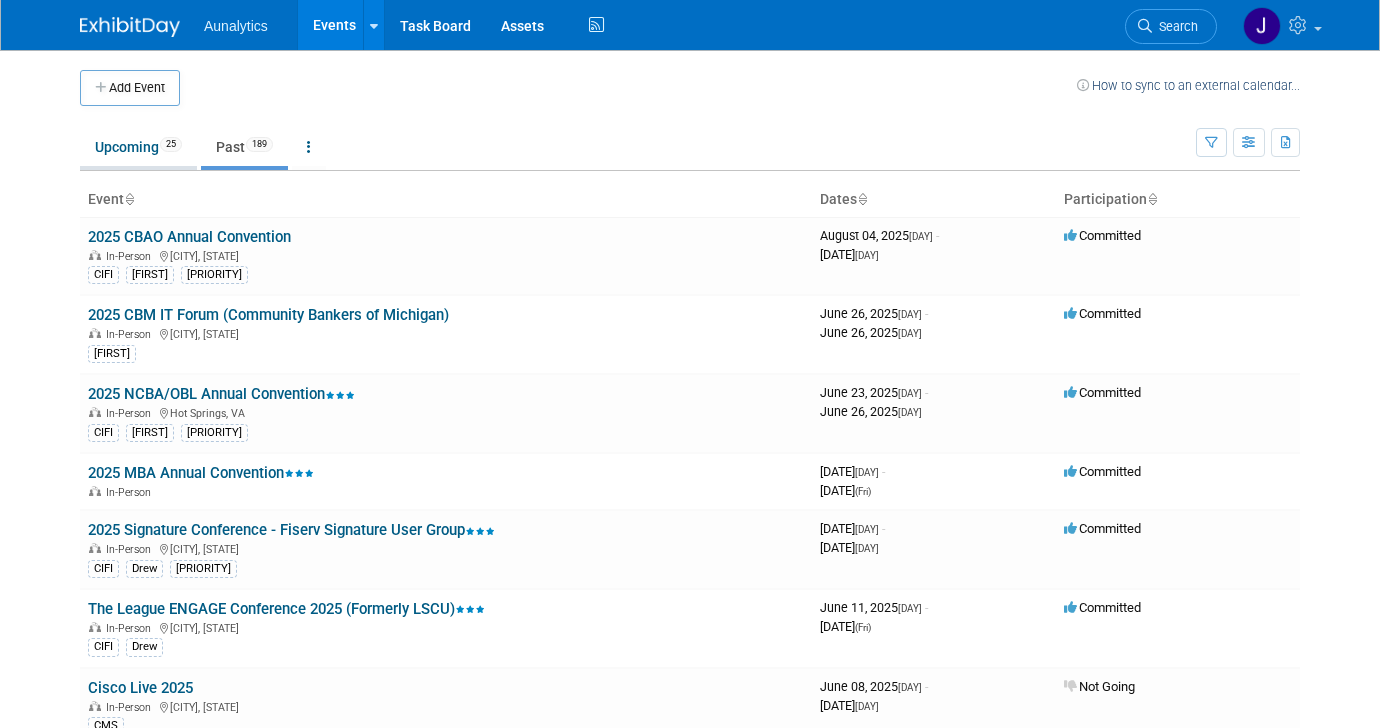 click on "Upcoming
25" at bounding box center (138, 147) 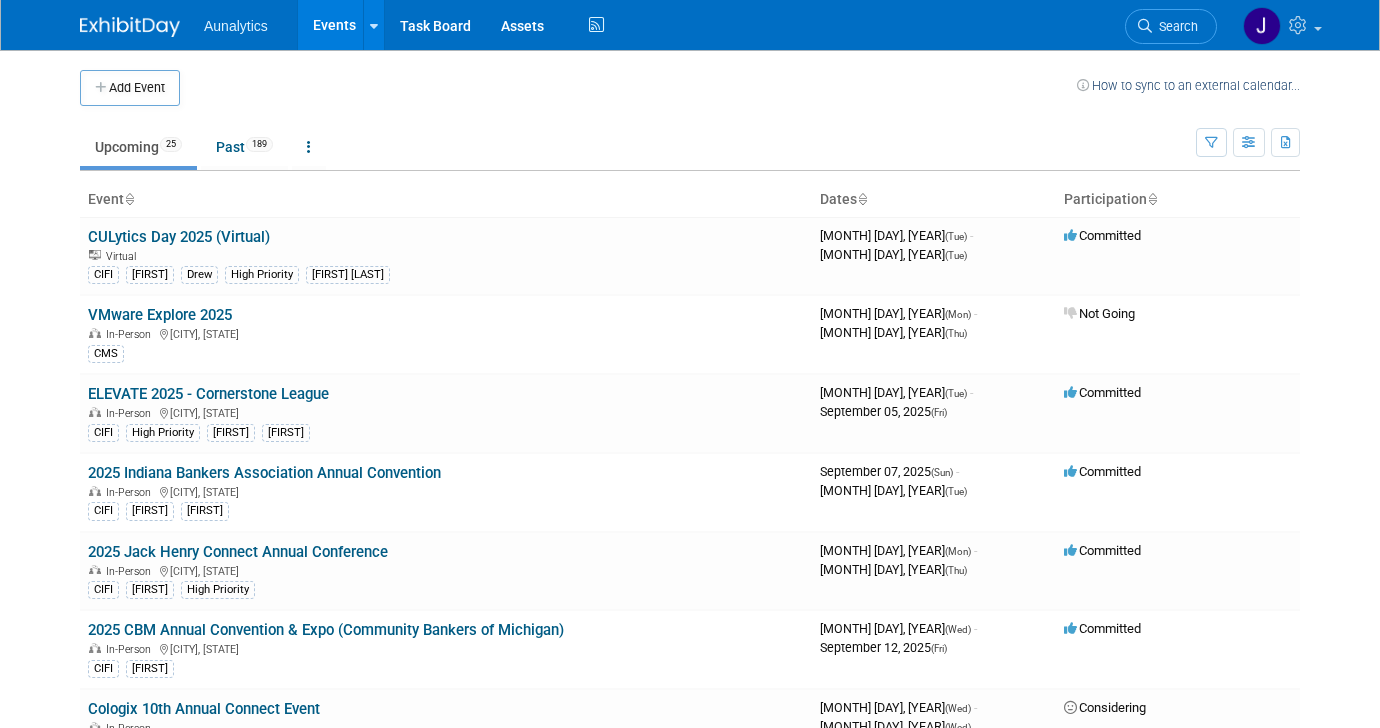scroll, scrollTop: 0, scrollLeft: 0, axis: both 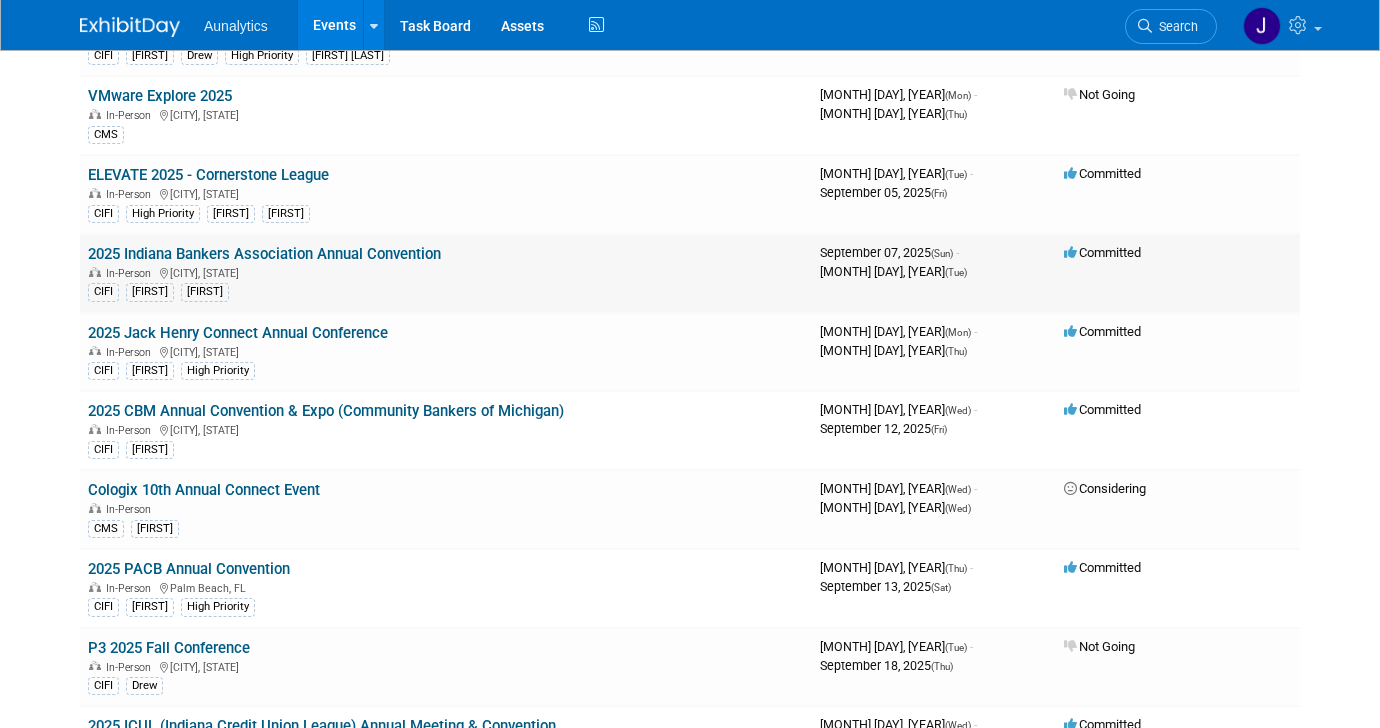 click on "2025 Indiana Bankers Association Annual Convention" at bounding box center [264, 254] 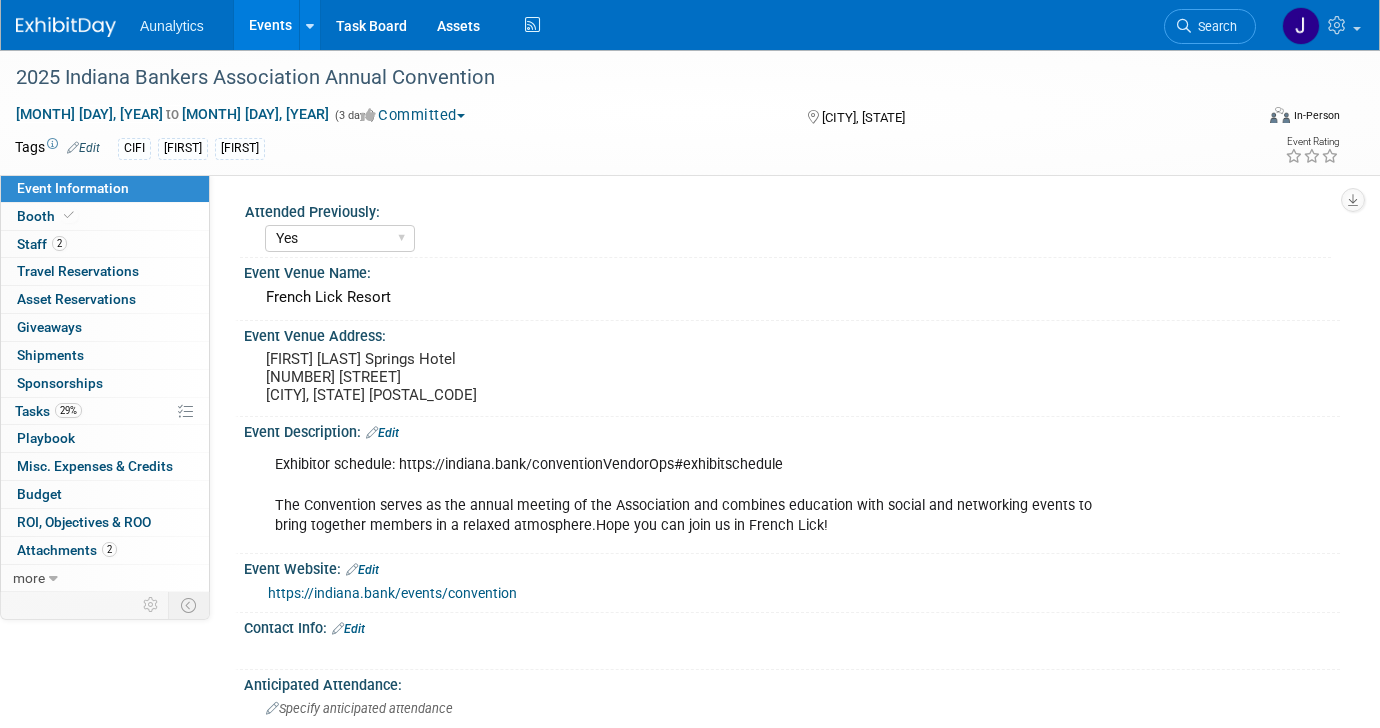 select on "Yes" 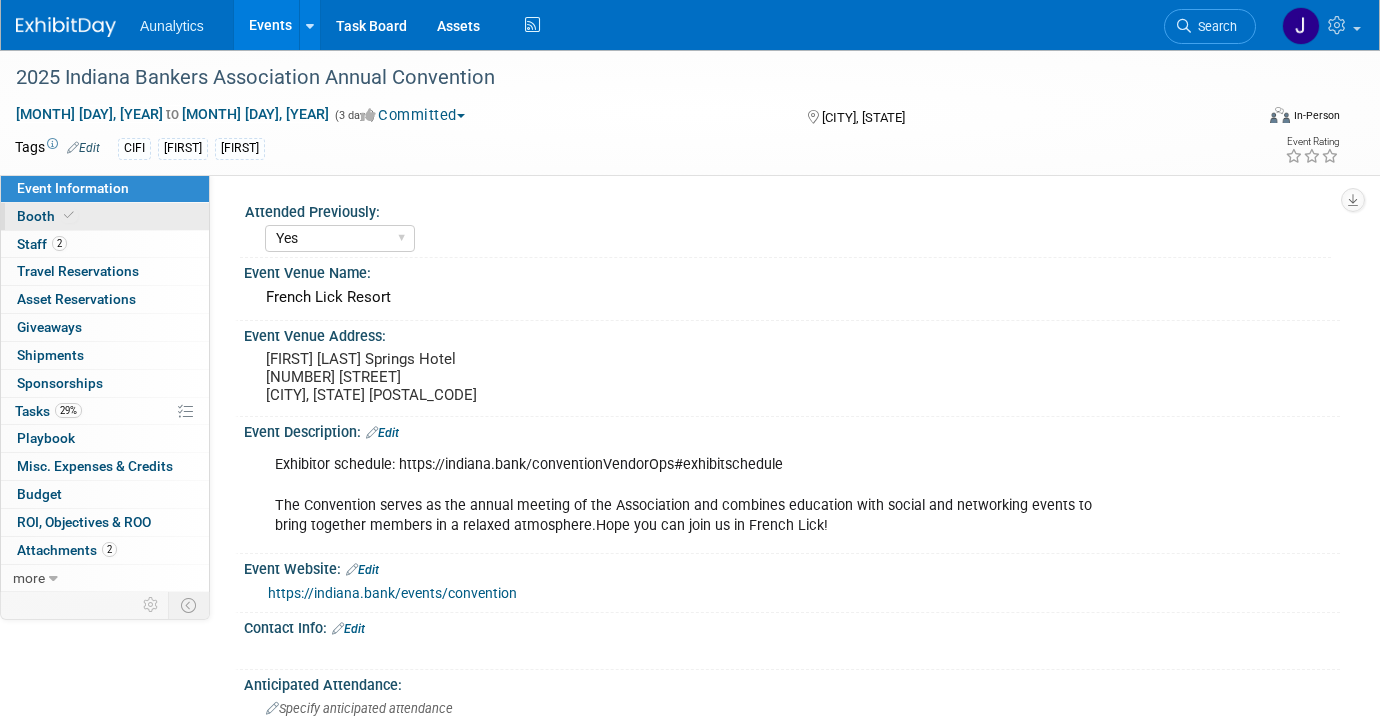click on "Booth" at bounding box center [105, 216] 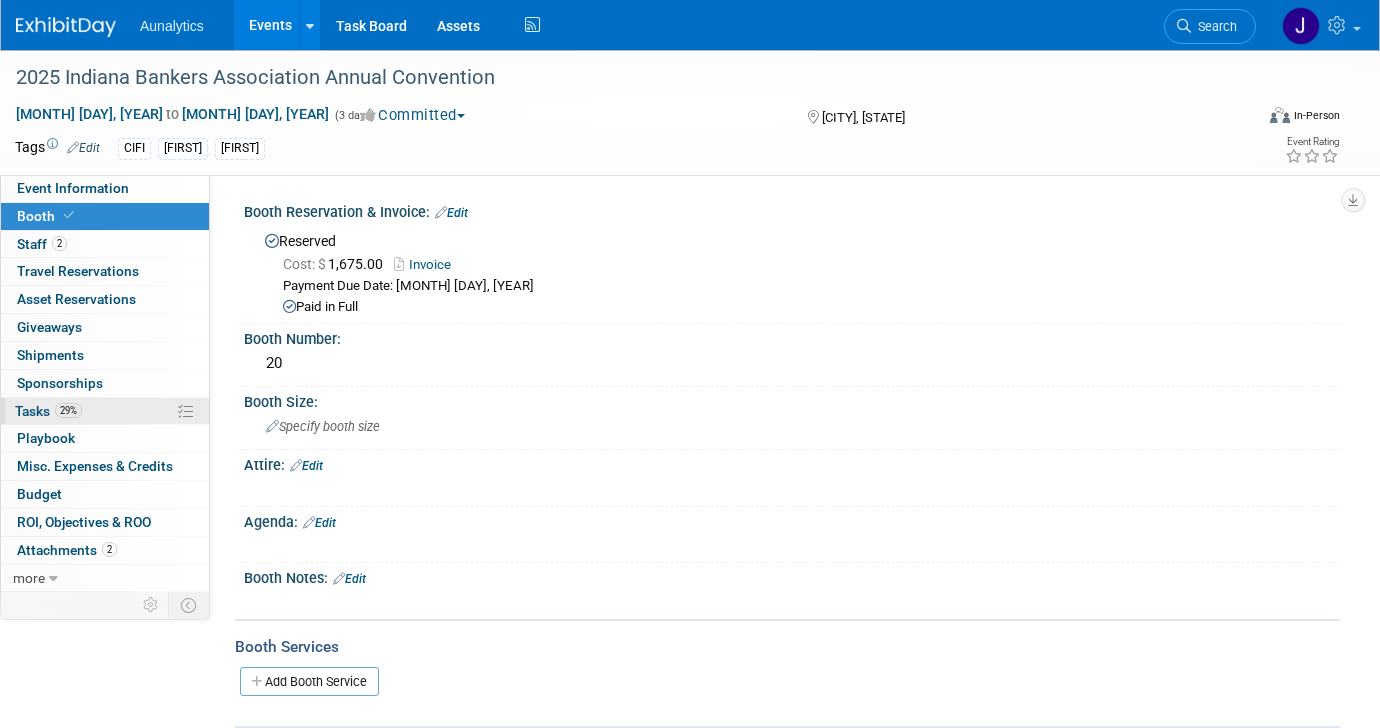 click on "29%
Tasks 29%" at bounding box center [105, 411] 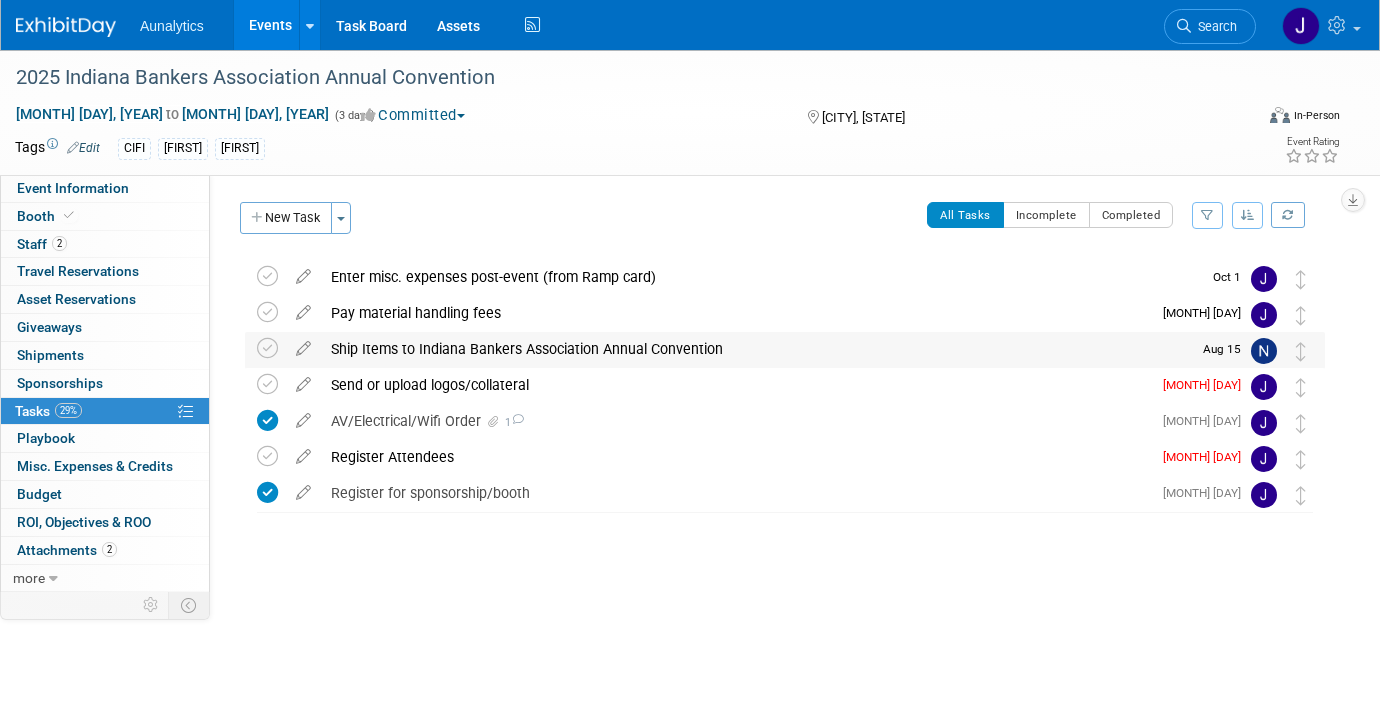 click on "Ship Items to Indiana Bankers Association Annual Convention" at bounding box center [756, 349] 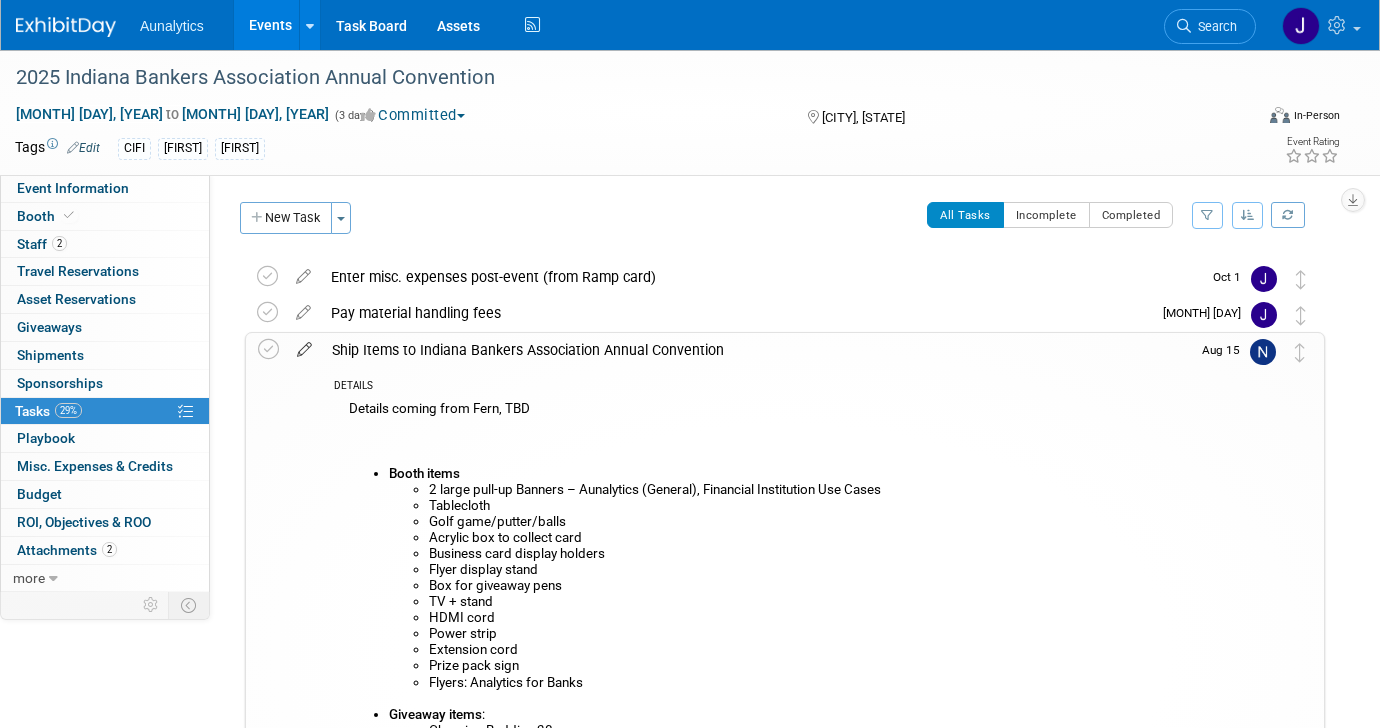 click at bounding box center (304, 345) 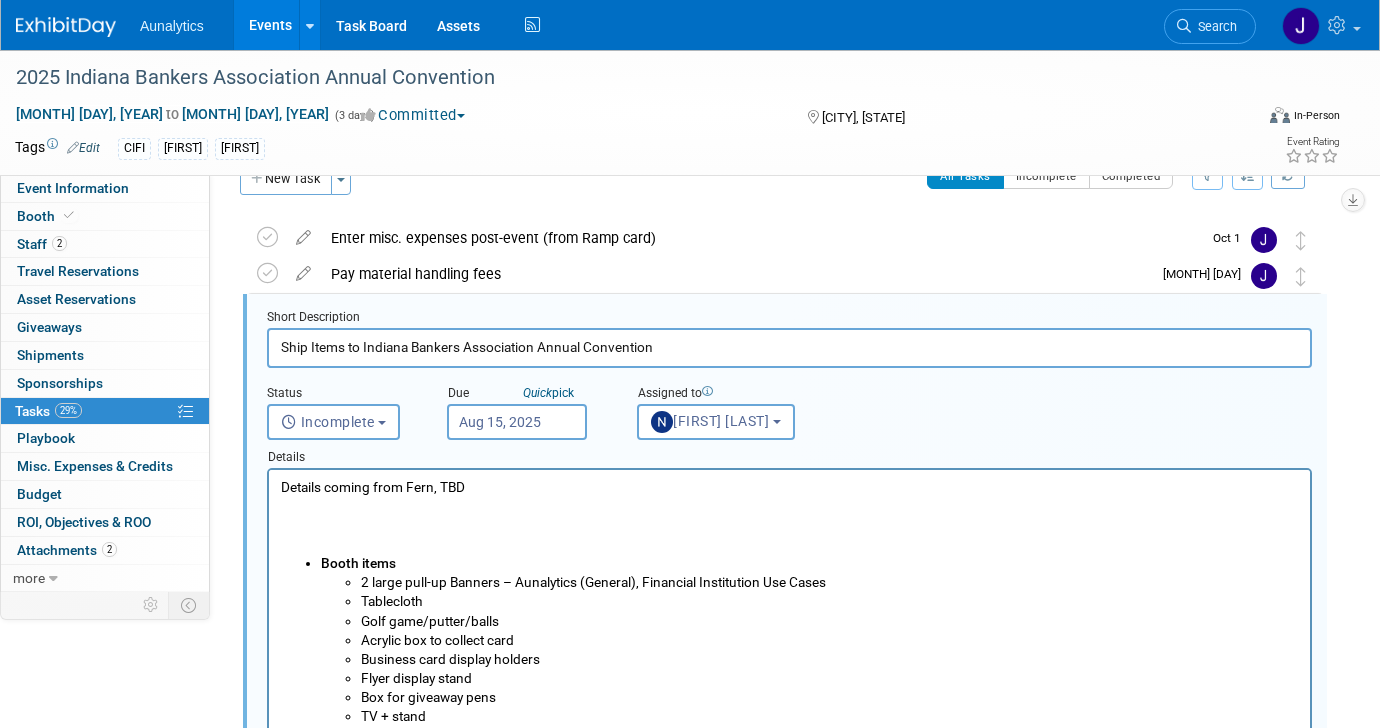 scroll, scrollTop: 40, scrollLeft: 0, axis: vertical 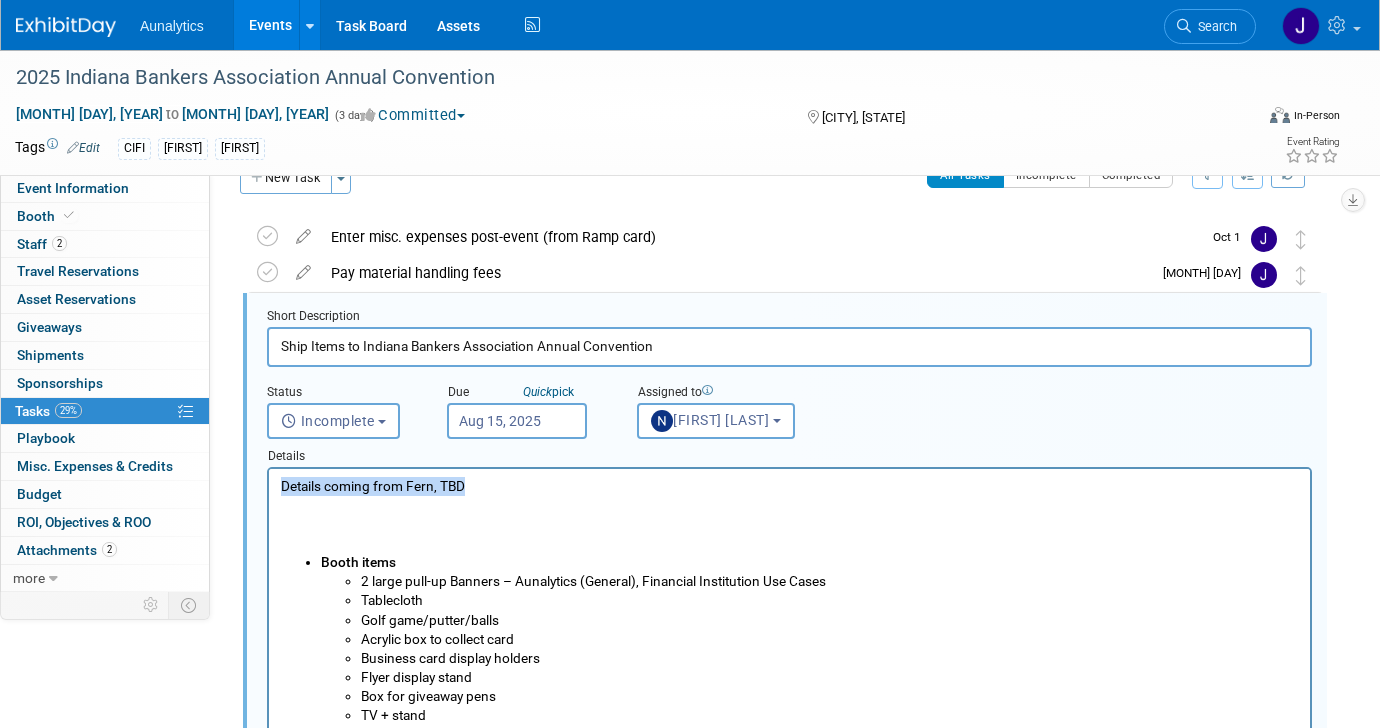 drag, startPoint x: 494, startPoint y: 494, endPoint x: 216, endPoint y: 494, distance: 278 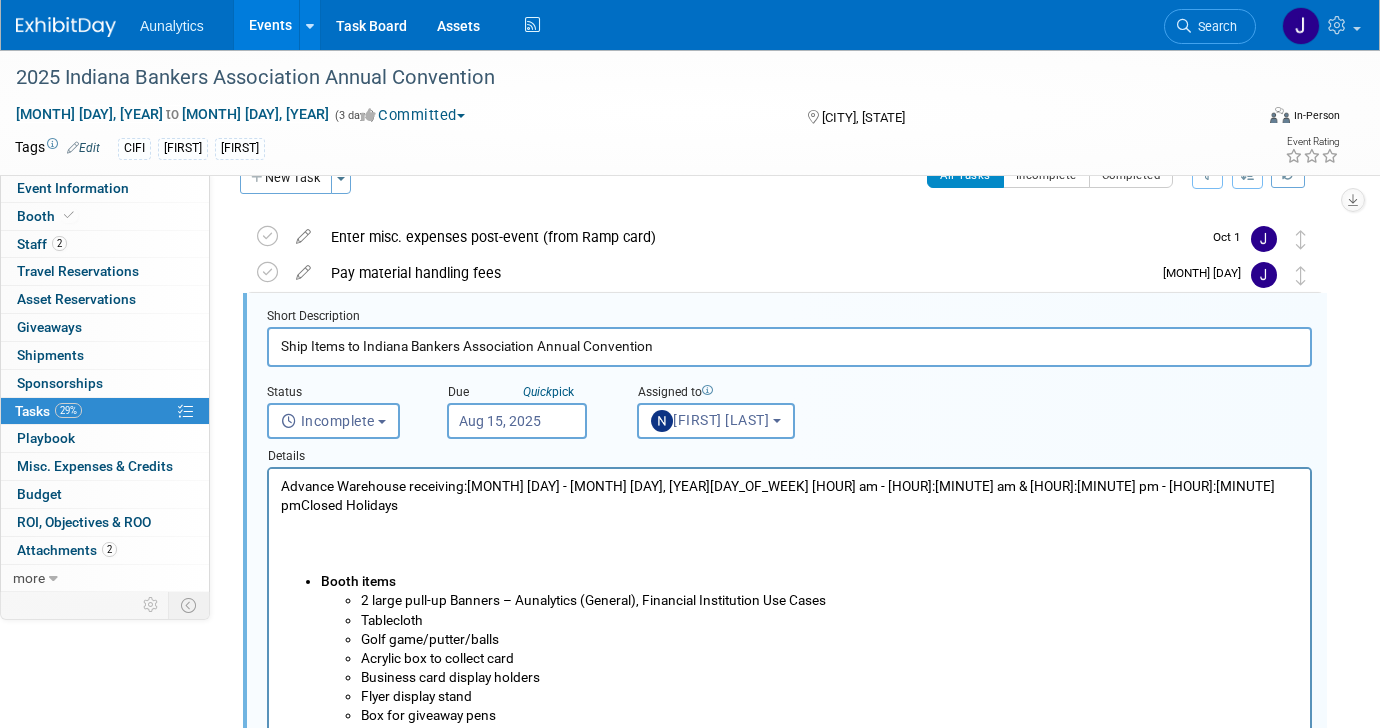 click on "Advance Warehouse receiving:[MONTH] [DAY] - [MONTH] [DAY], [YEAR][DAY_OF_WEEK] [HOUR] am - [HOUR]:[MINUTE] am & [HOUR]:[MINUTE] pm - [HOUR]:[MINUTE] pmClosed Holidays" at bounding box center [790, 524] 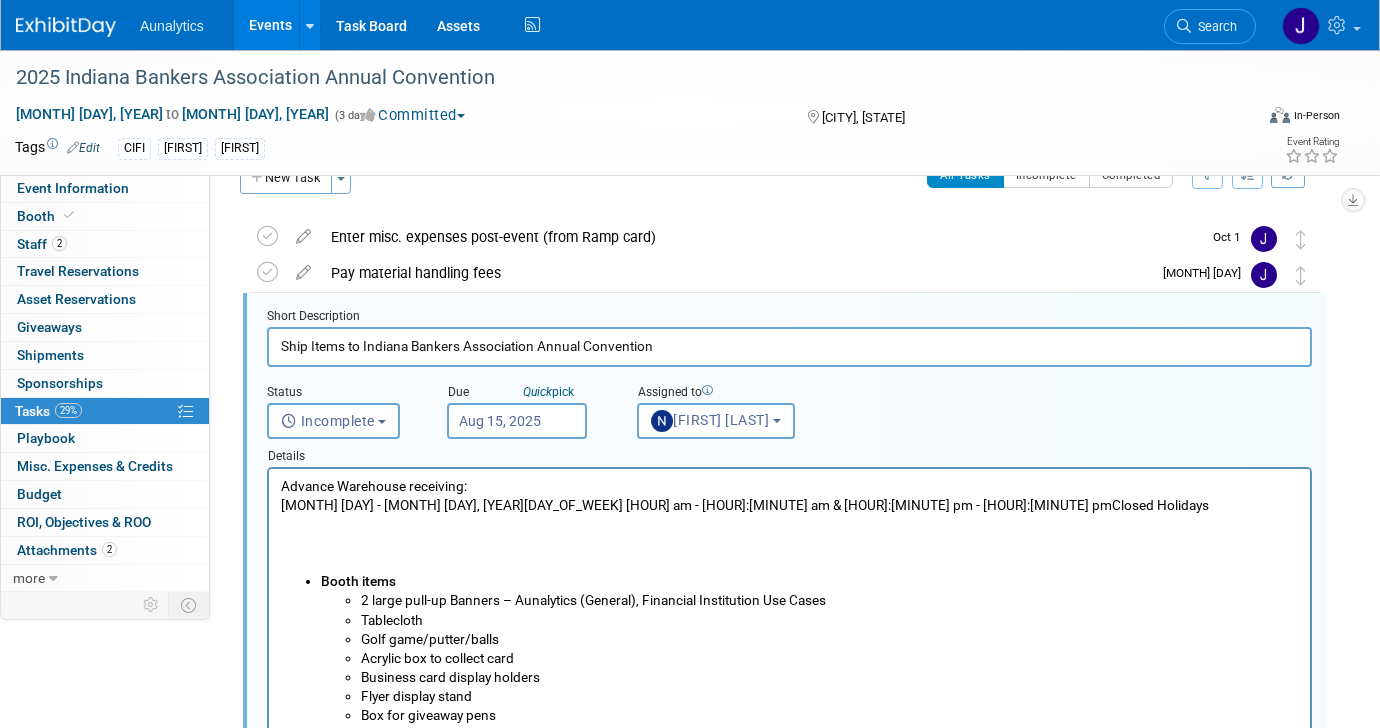 click on "[MONTH] [DAY] - [MONTH] [DAY], [YEAR][DAY_OF_WEEK] [HOUR] am - [HOUR]:[MINUTE] am & [HOUR]:[MINUTE] pm - [HOUR]:[MINUTE] pmClosed Holidays" at bounding box center (790, 534) 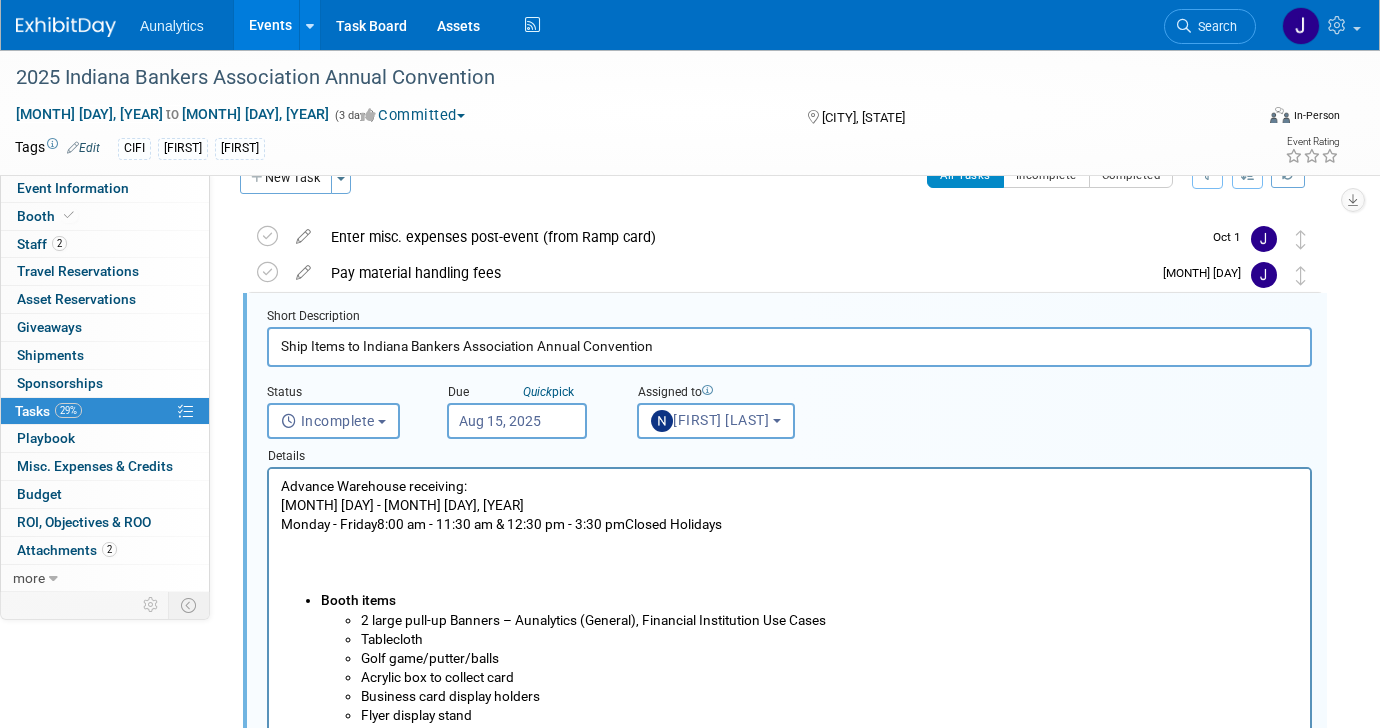 click on "Monday - Friday8:00 am - 11:30 am & 12:30 pm - 3:30 pmClosed Holidays" at bounding box center [790, 553] 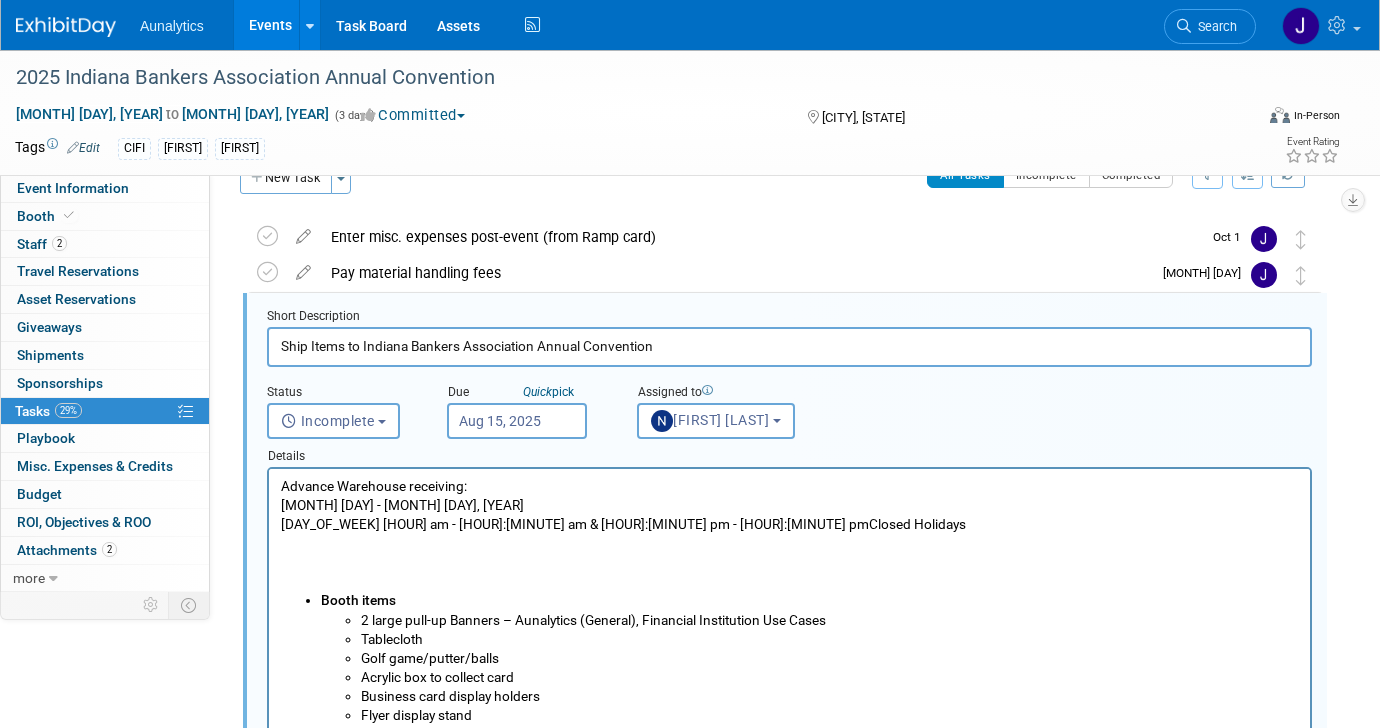 click on "[DAY_OF_WEEK] [HOUR] am - [HOUR]:[MINUTE] am & [HOUR]:[MINUTE] pm - [HOUR]:[MINUTE] pmClosed Holidays" at bounding box center (790, 553) 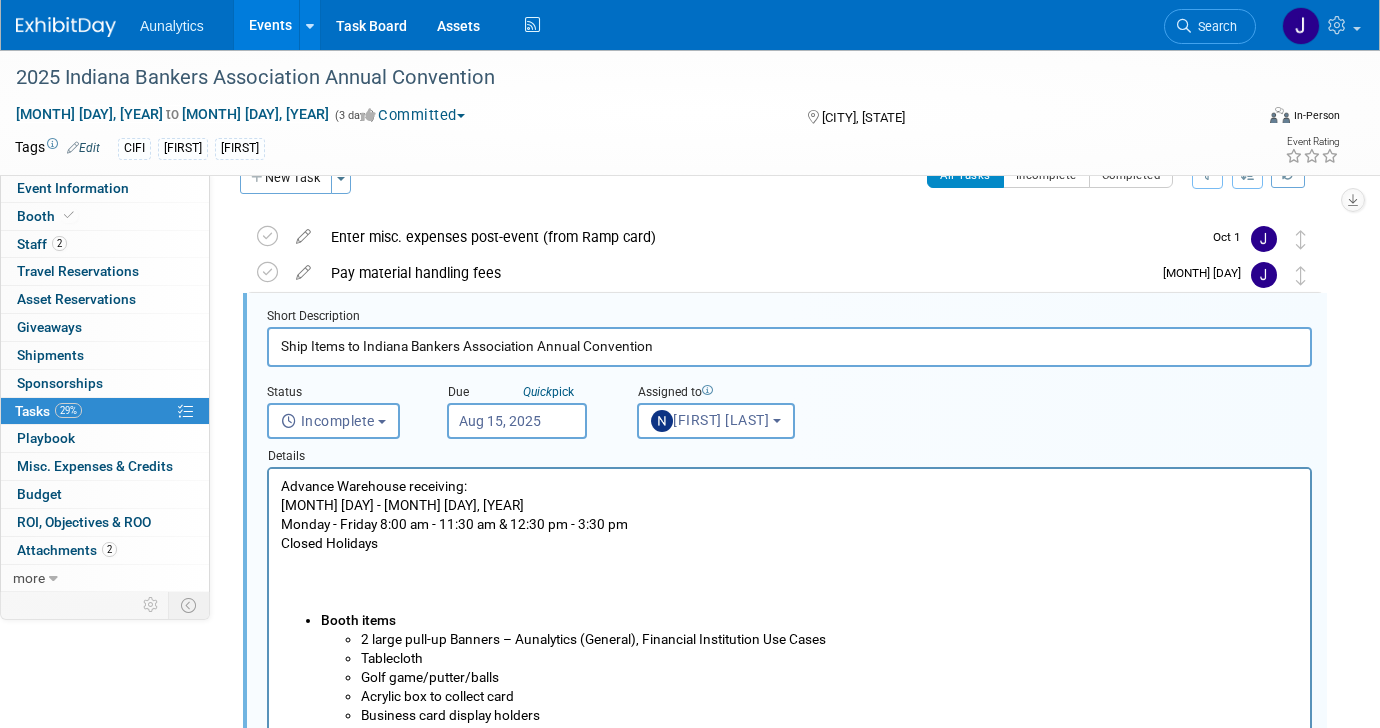 click on "Closed Holidays" at bounding box center [790, 572] 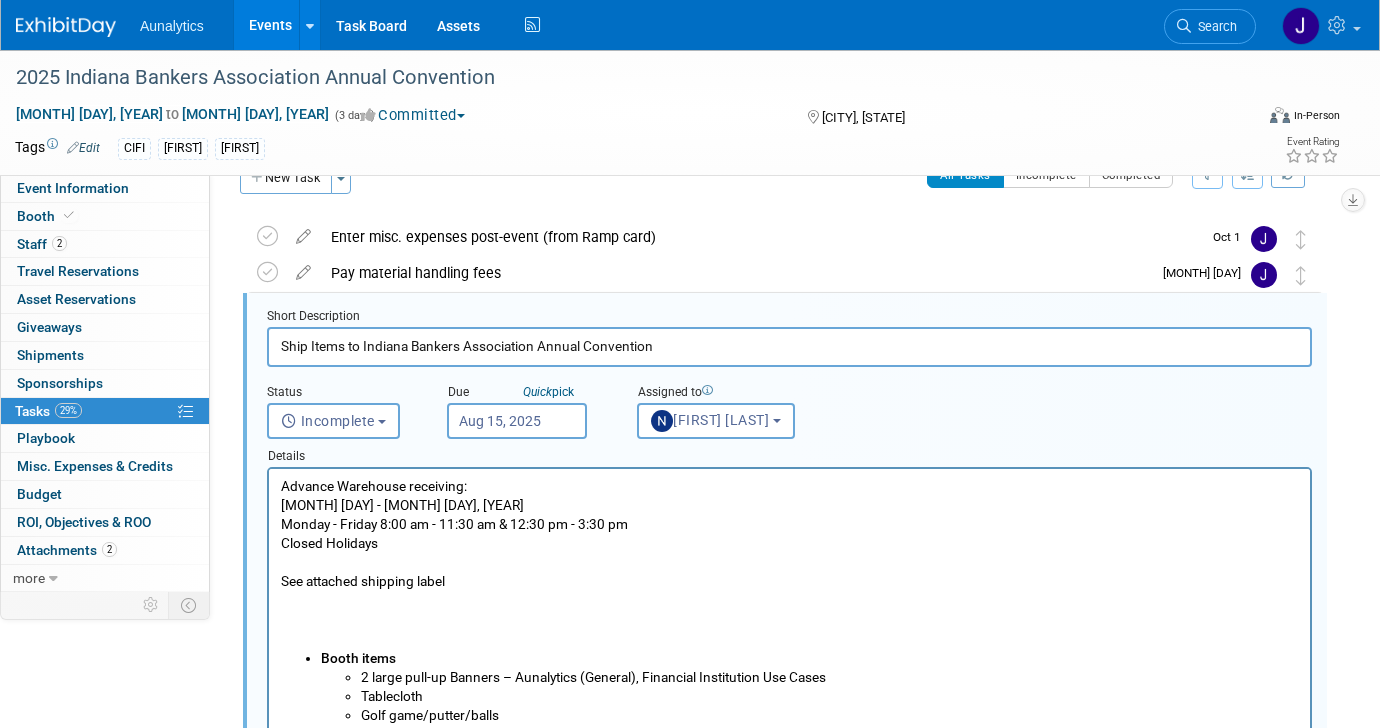 click on "Closed Holidays See attached shipping label Booth items 2 large pull-up Banners – Aunalytics (General), Financial Institution Use Cases Tablecloth Golf game/putter/balls Acrylic box to collect card Business card display holders Flyer display stand Box for giveaway pens TV + stand HDMI cord Power strip Extension cord Prize pack sign Flyers: Analytics for Banks   Giveaway items : Charging Buddies 30  Koozies 50 Running Caps 15 Pens 50 Sleeve of Golf Balls (for winners) 12 Yeti Prize Pack 1" at bounding box center [790, 572] 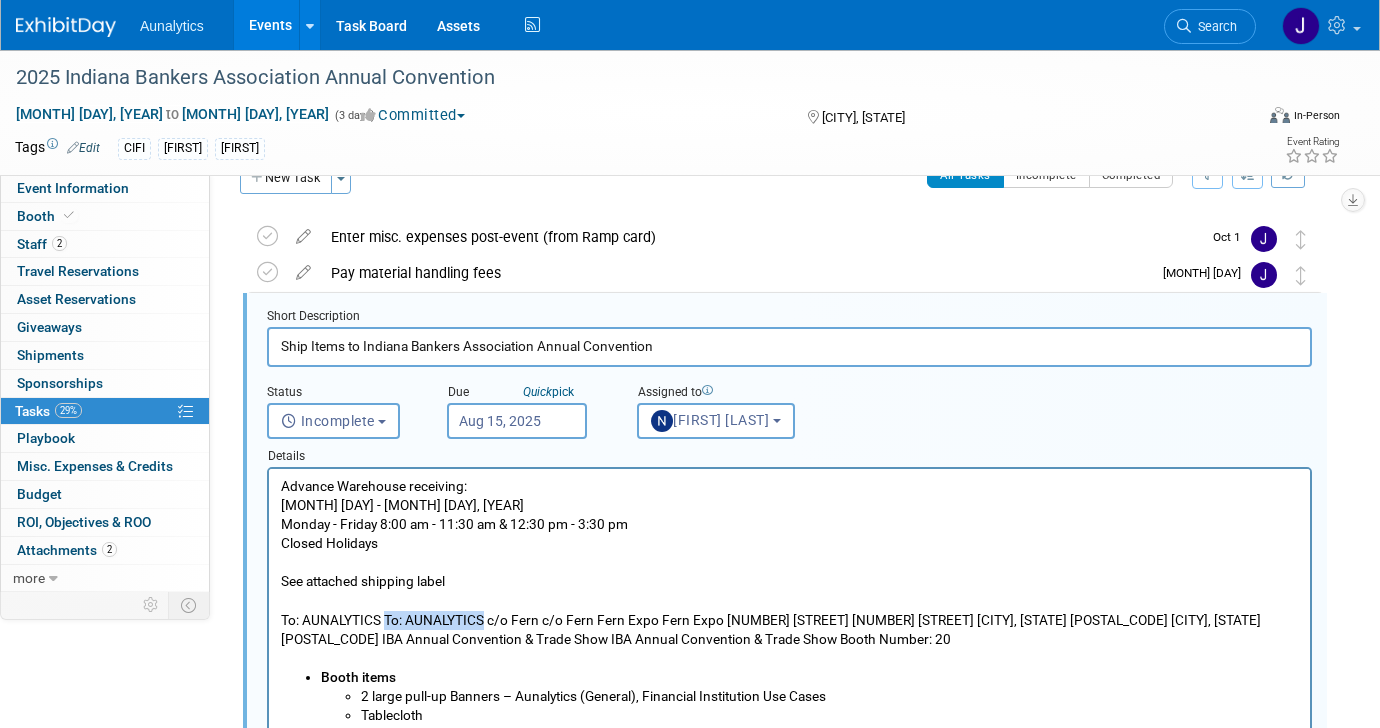 drag, startPoint x: 388, startPoint y: 619, endPoint x: 485, endPoint y: 619, distance: 97 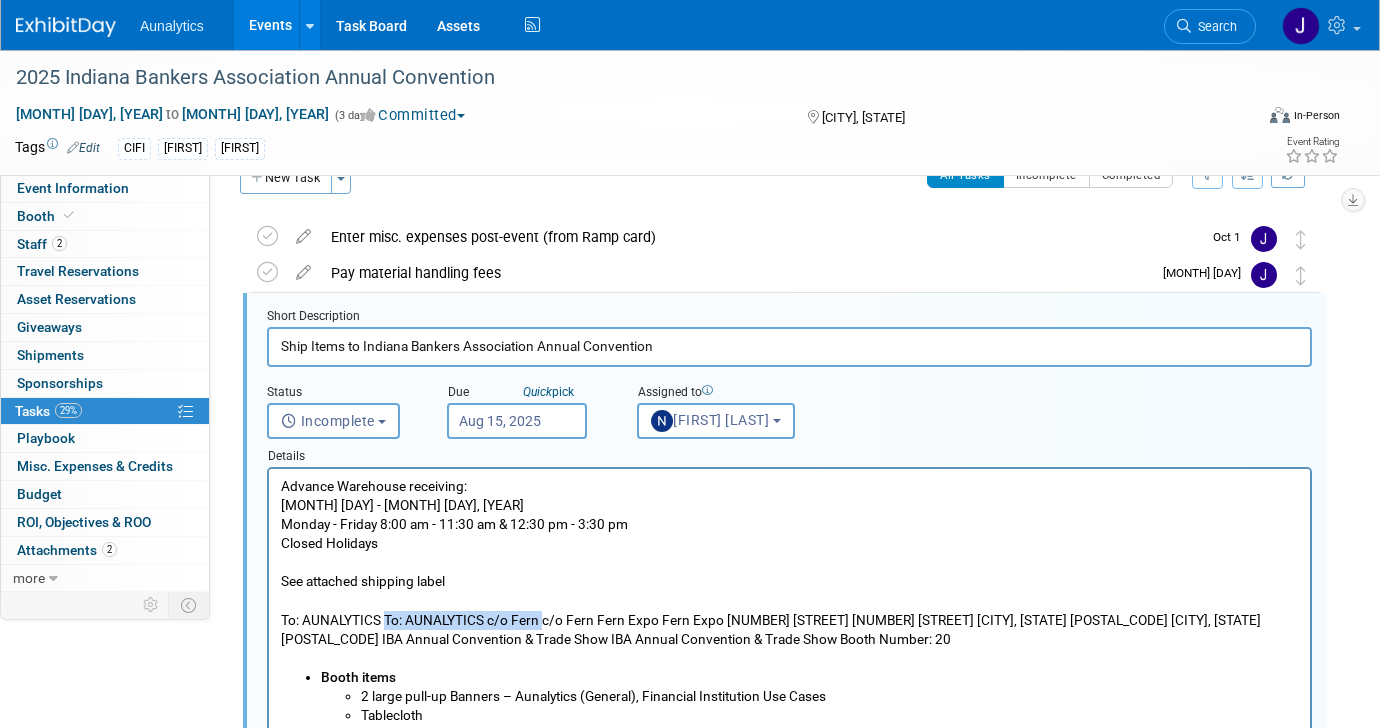 drag, startPoint x: 545, startPoint y: 621, endPoint x: 387, endPoint y: 620, distance: 158.00316 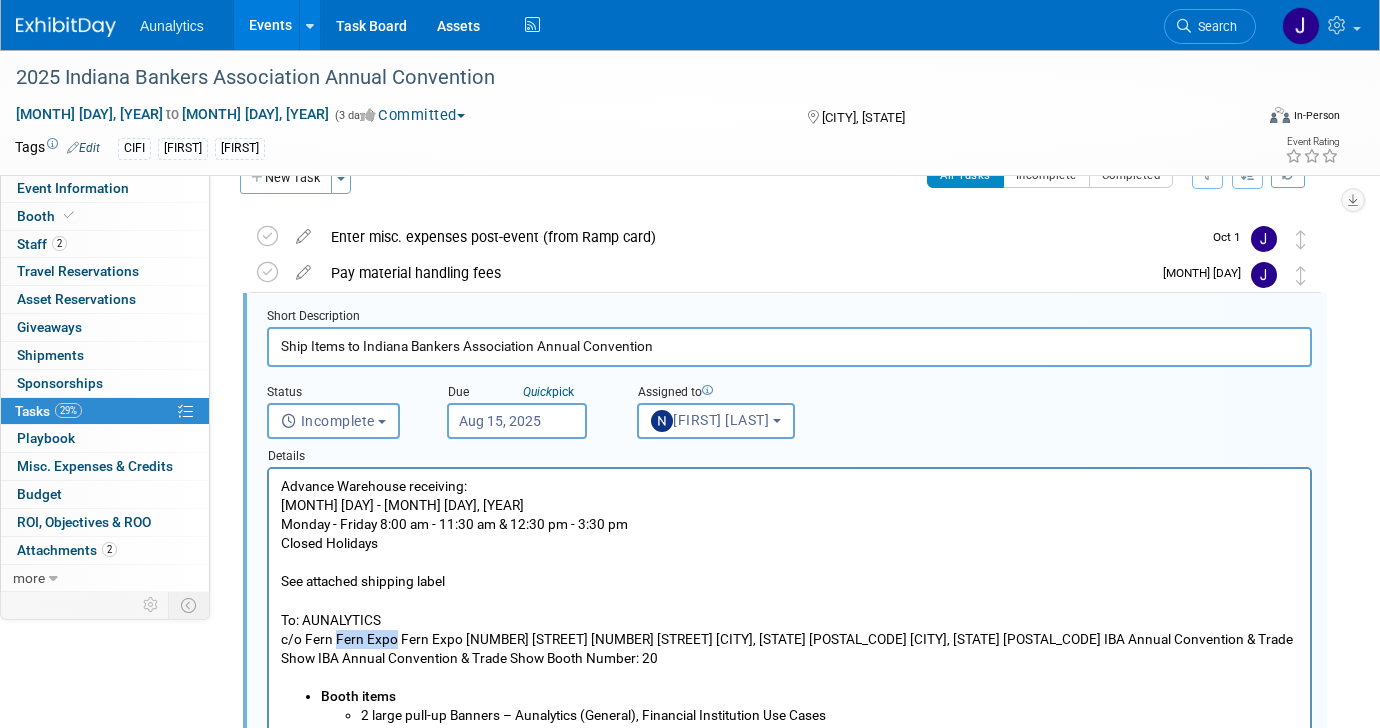 drag, startPoint x: 336, startPoint y: 638, endPoint x: 391, endPoint y: 643, distance: 55.226807 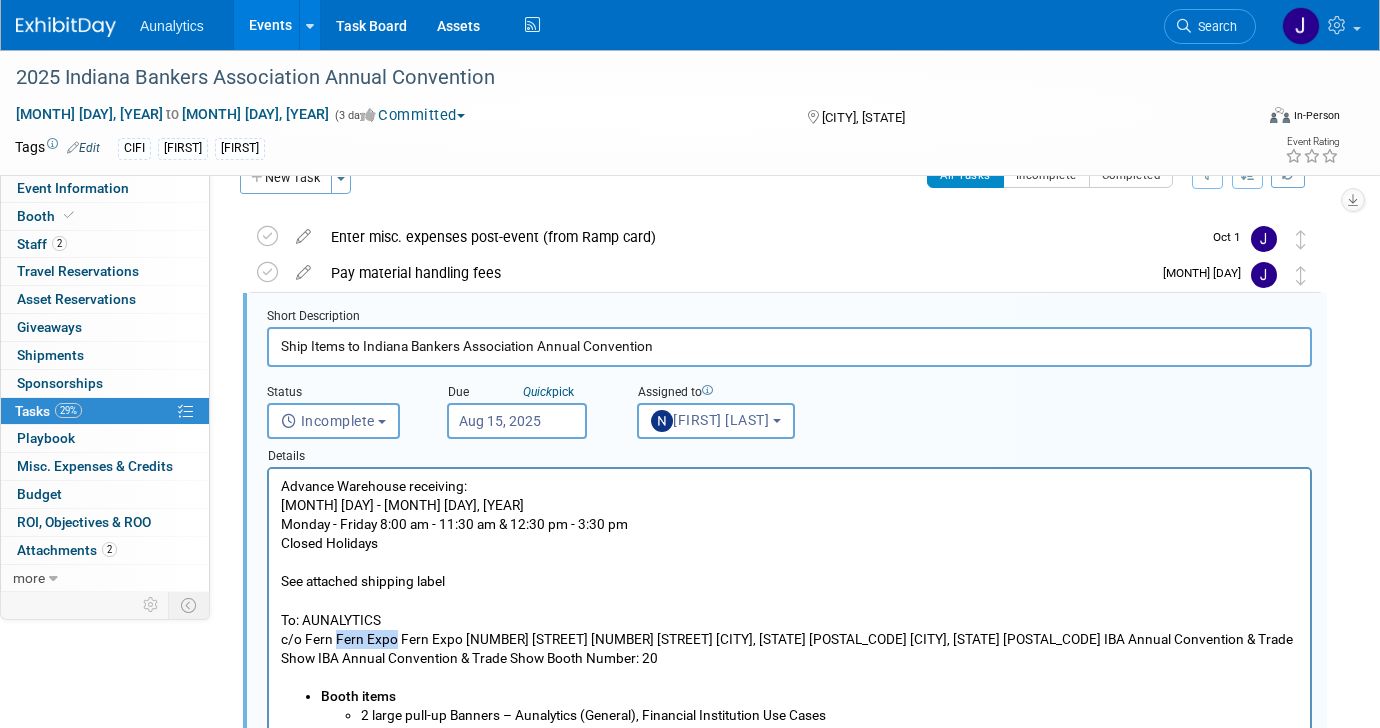 click on "c/o Fern Fern Expo Fern Expo [NUMBER] [STREET] [NUMBER] [STREET] [CITY], [STATE] [POSTAL_CODE] [CITY], [STATE] [POSTAL_CODE] IBA Annual Convention & Trade Show IBA Annual Convention & Trade Show Booth Number: 20" at bounding box center [790, 649] 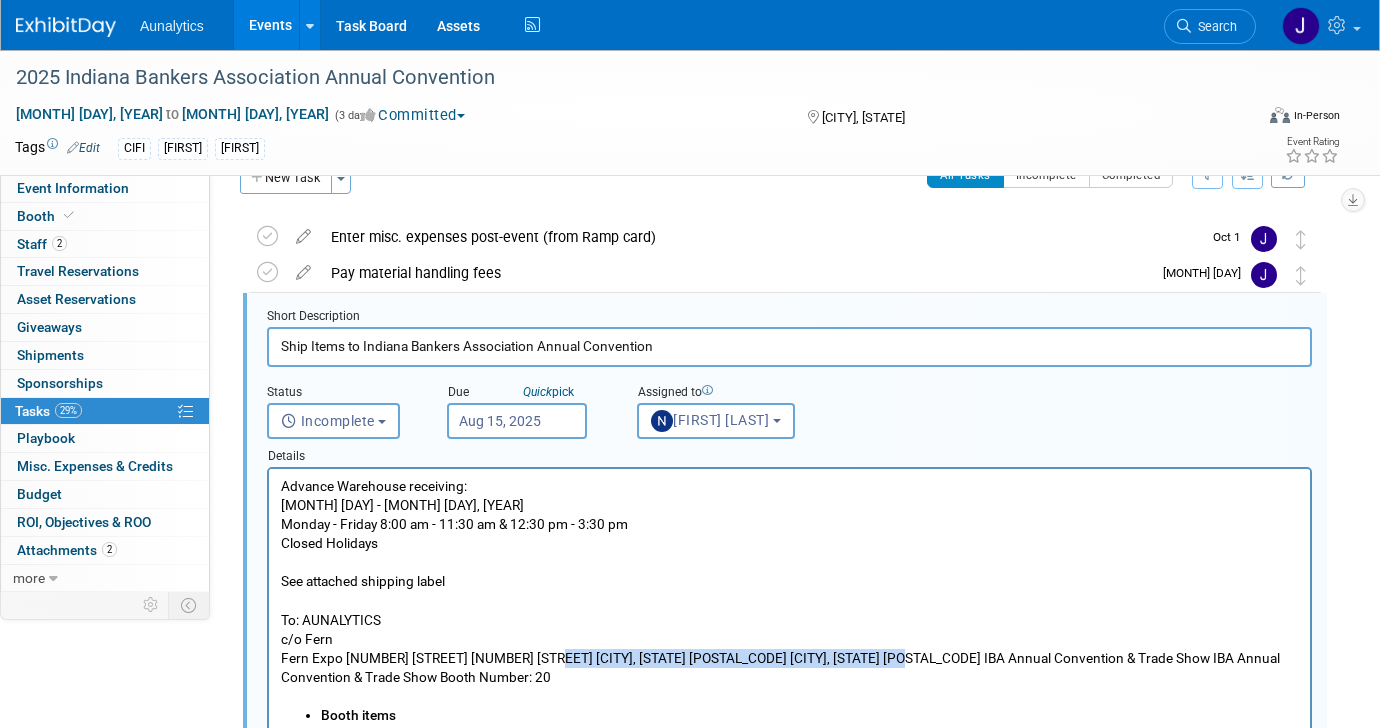drag, startPoint x: 544, startPoint y: 657, endPoint x: 879, endPoint y: 654, distance: 335.01343 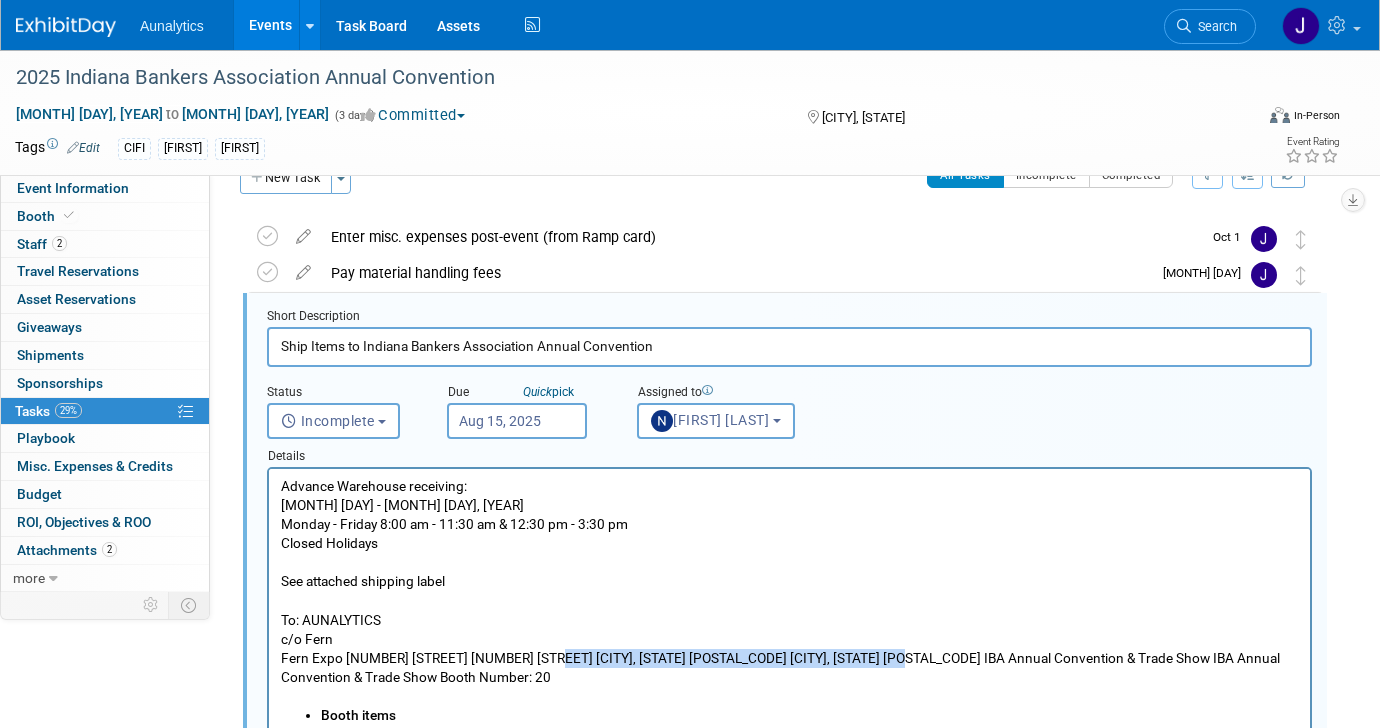 click on "Fern Expo [NUMBER] [STREET] [NUMBER] [STREET] [CITY], [STATE] [POSTAL_CODE] [CITY], [STATE] [POSTAL_CODE] IBA Annual Convention & Trade Show IBA Annual Convention & Trade Show Booth Number: 20" at bounding box center (790, 668) 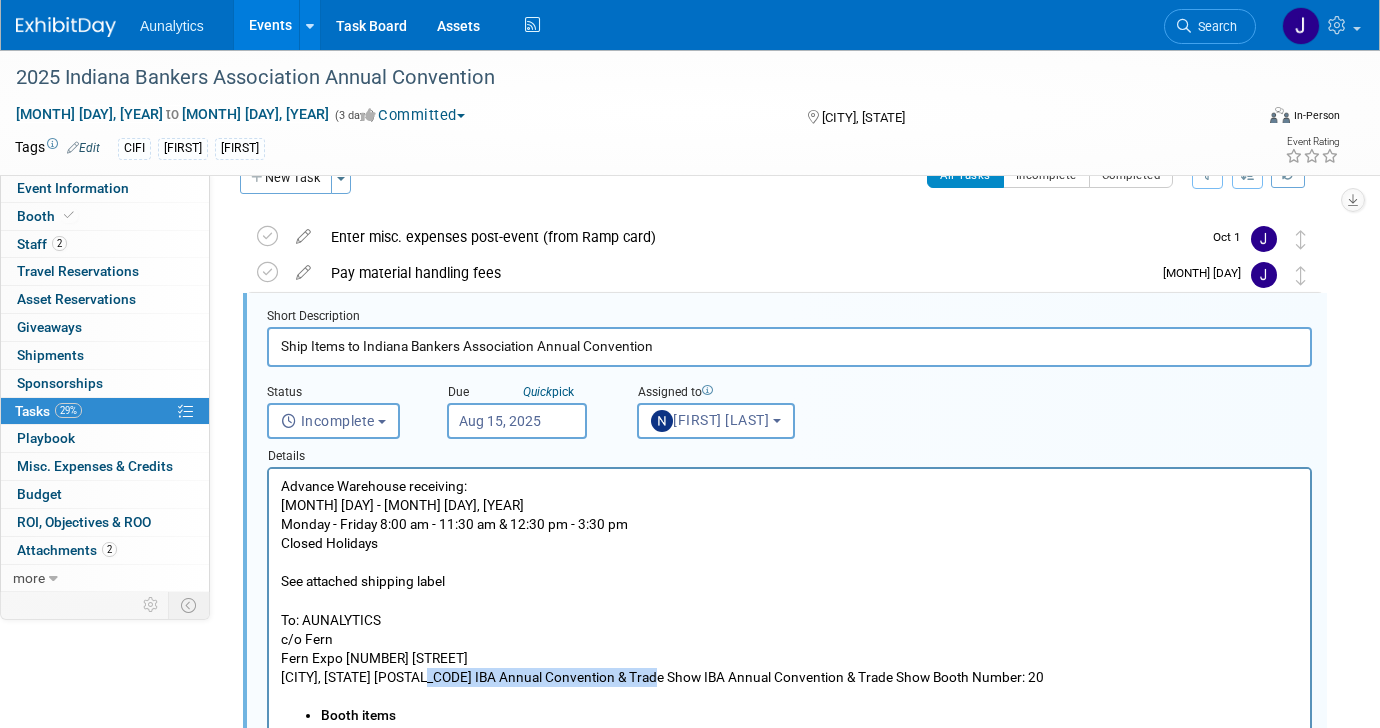 drag, startPoint x: 420, startPoint y: 680, endPoint x: 646, endPoint y: 681, distance: 226.00221 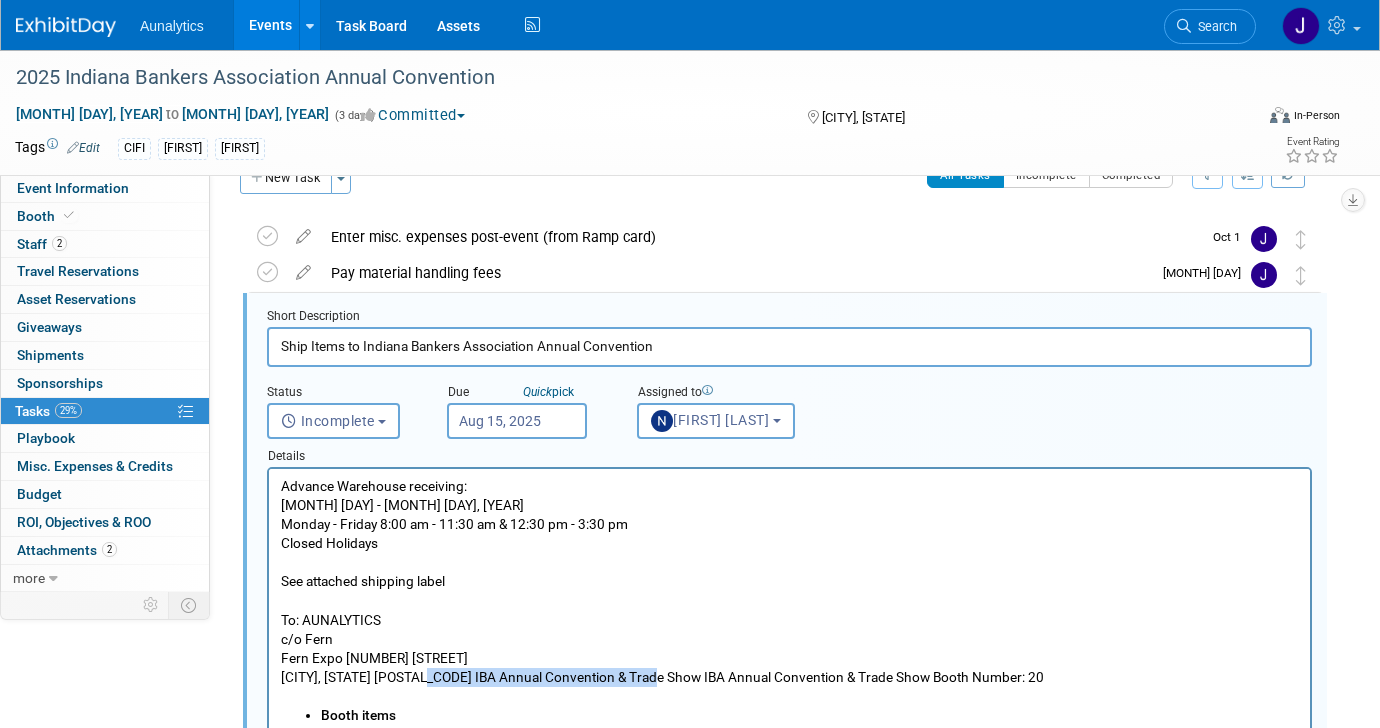 click on "[CITY], [STATE] [POSTAL_CODE] IBA Annual Convention & Trade Show IBA Annual Convention & Trade Show Booth Number: 20" at bounding box center [790, 677] 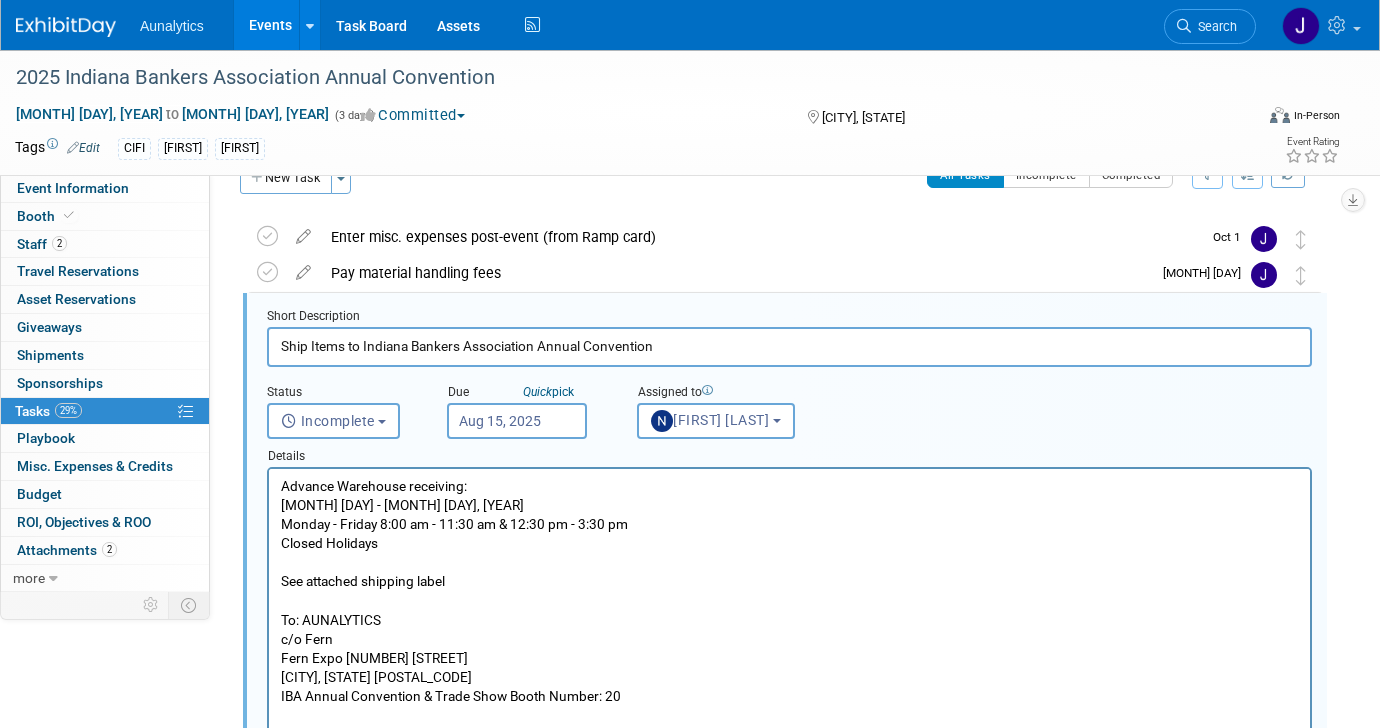 click on "IBA Annual Convention & Trade Show Booth Number: 20" at bounding box center (790, 696) 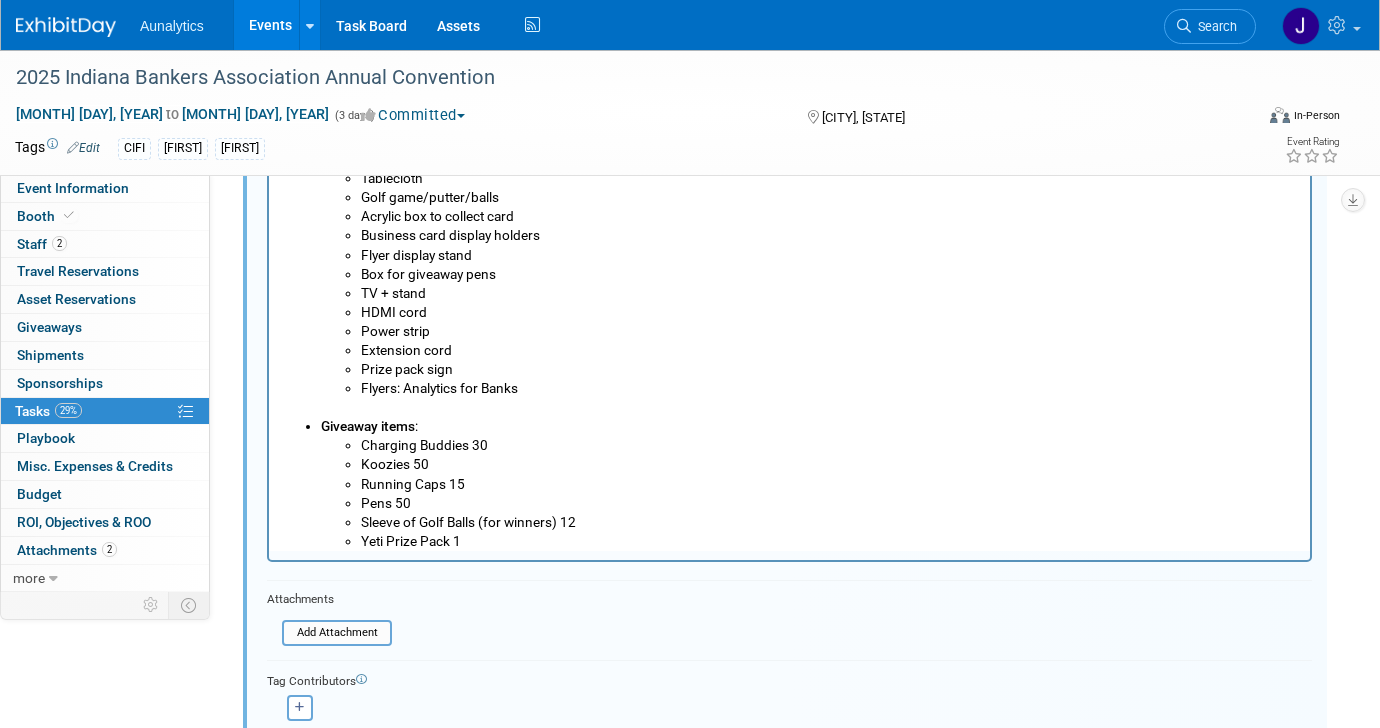 scroll, scrollTop: 843, scrollLeft: 0, axis: vertical 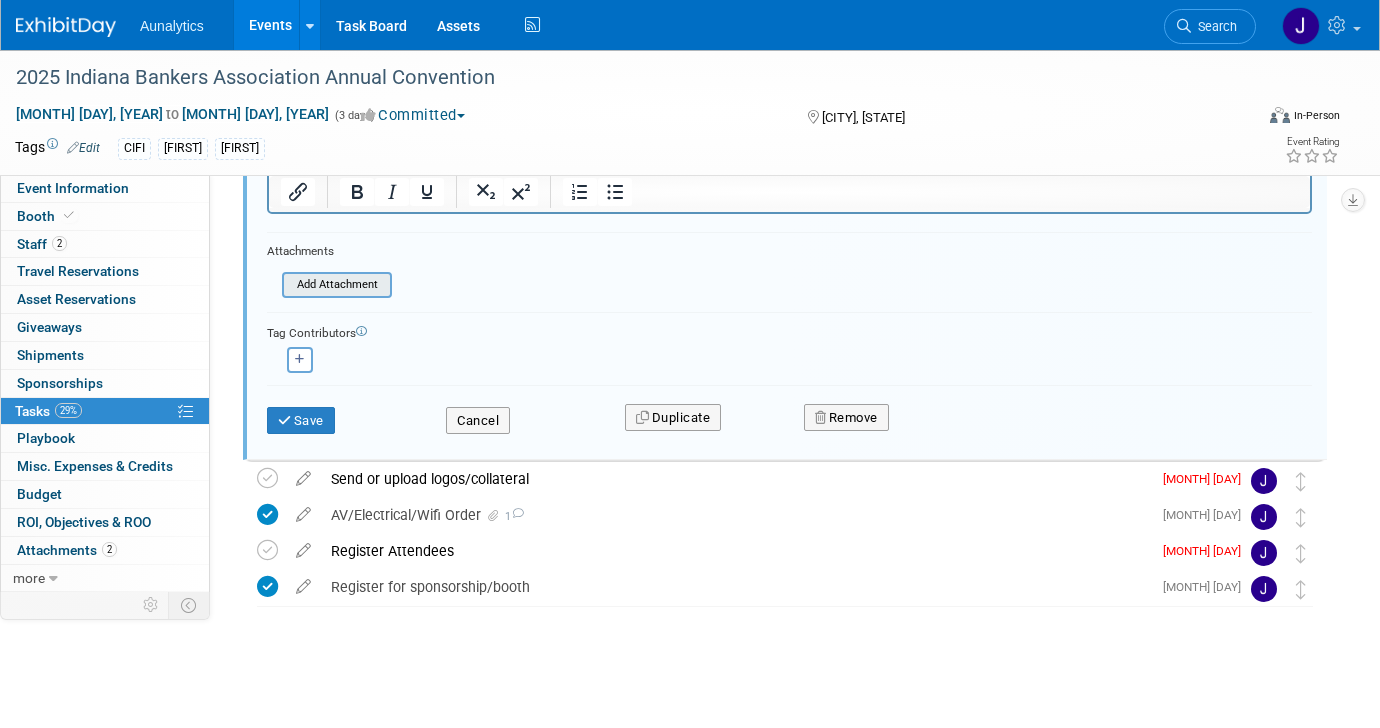 click at bounding box center [288, 285] 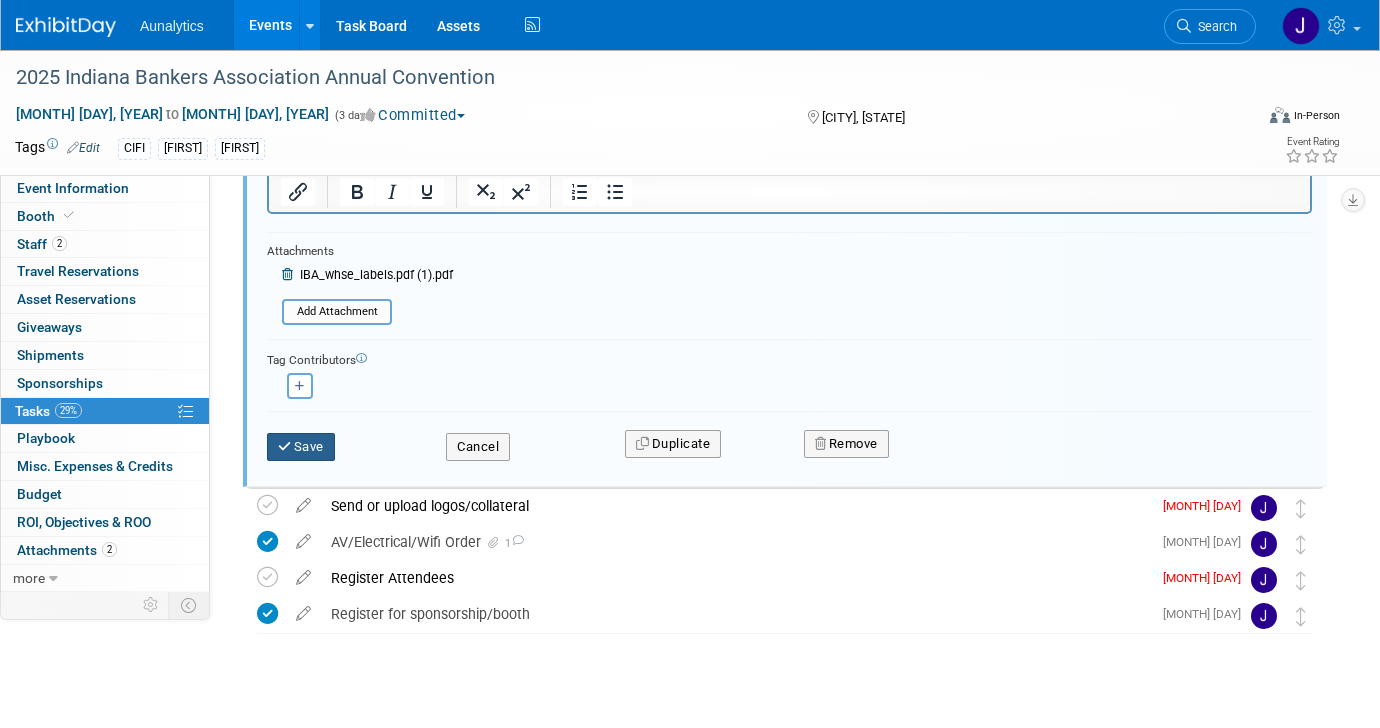 click on "Save" at bounding box center (301, 447) 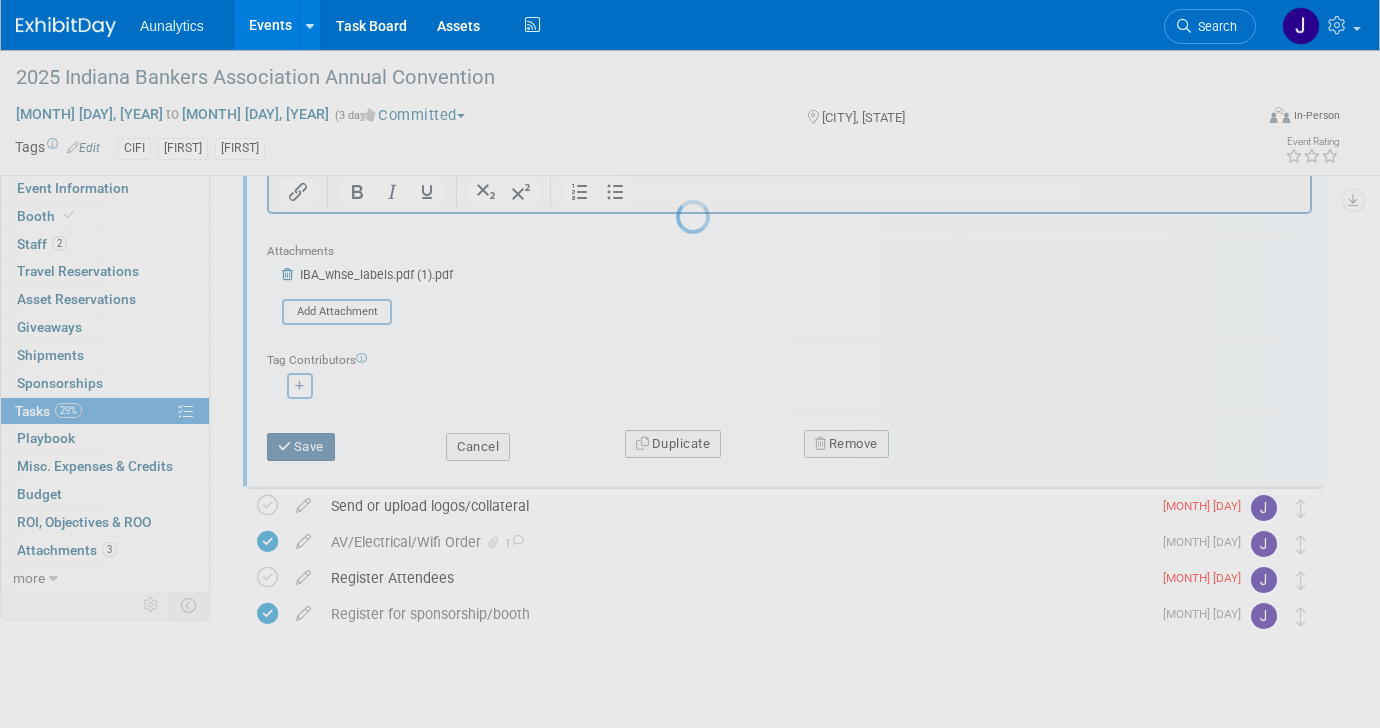 scroll, scrollTop: 756, scrollLeft: 0, axis: vertical 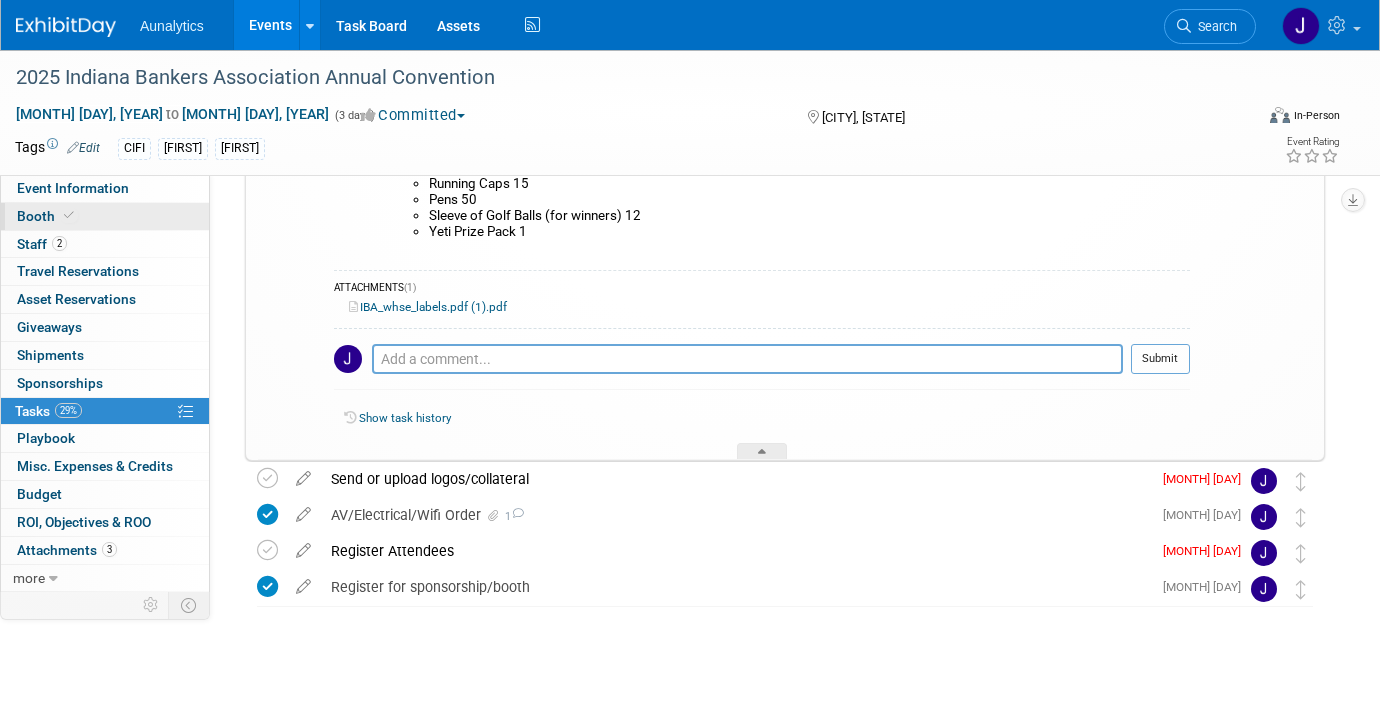 click on "Booth" at bounding box center [105, 216] 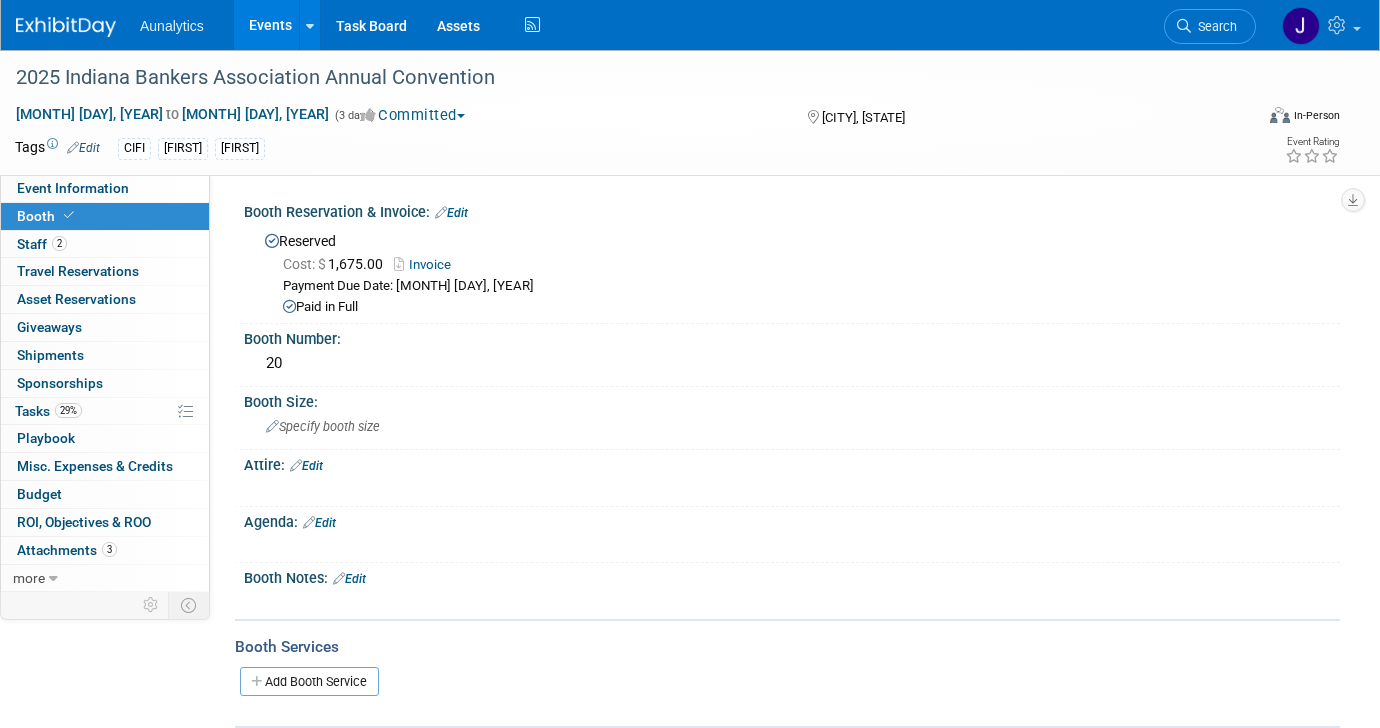 click on "Edit" at bounding box center [349, 579] 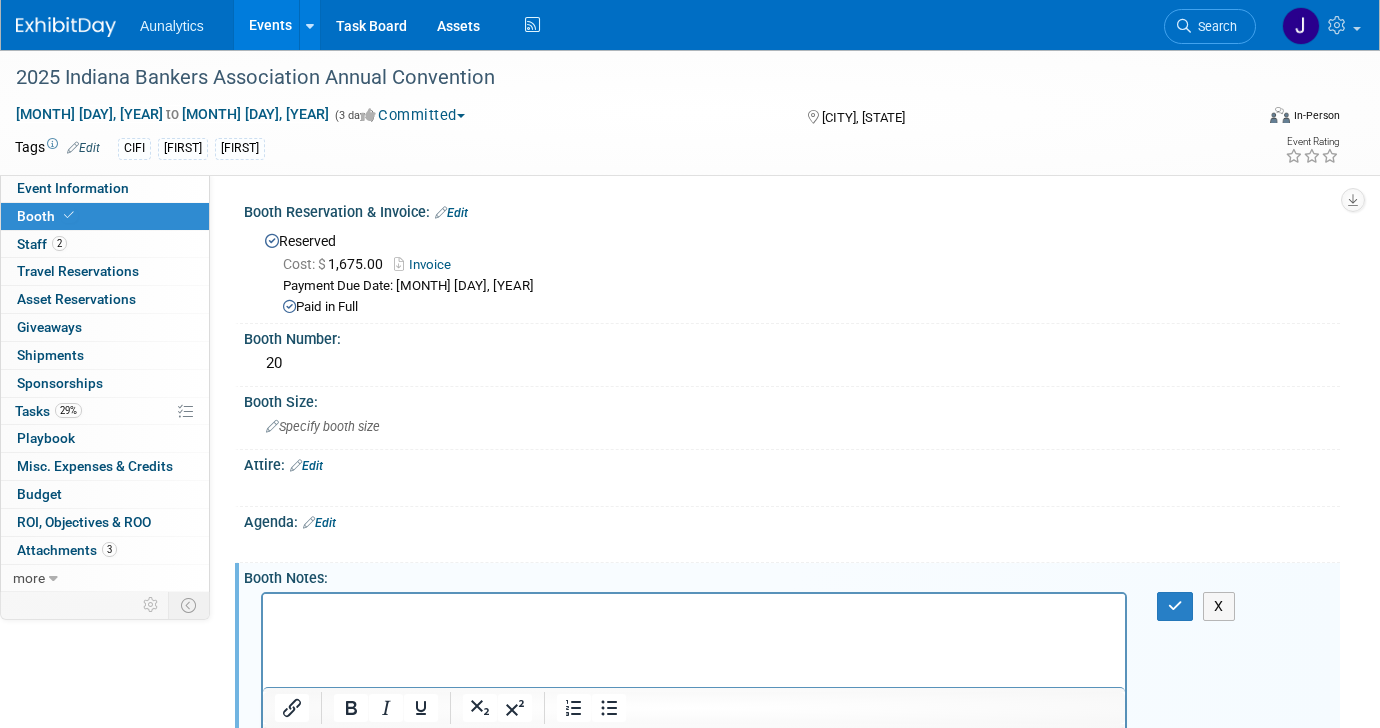 scroll, scrollTop: 74, scrollLeft: 0, axis: vertical 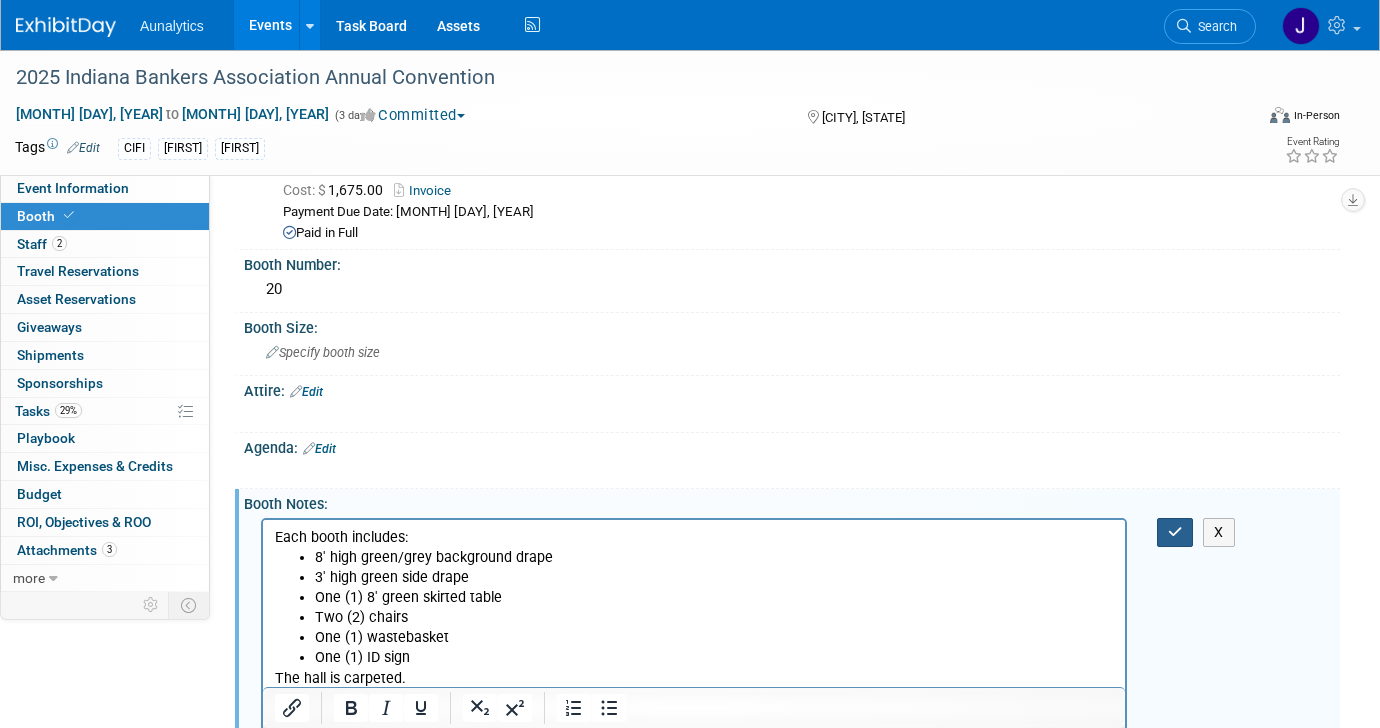 click at bounding box center (1175, 532) 